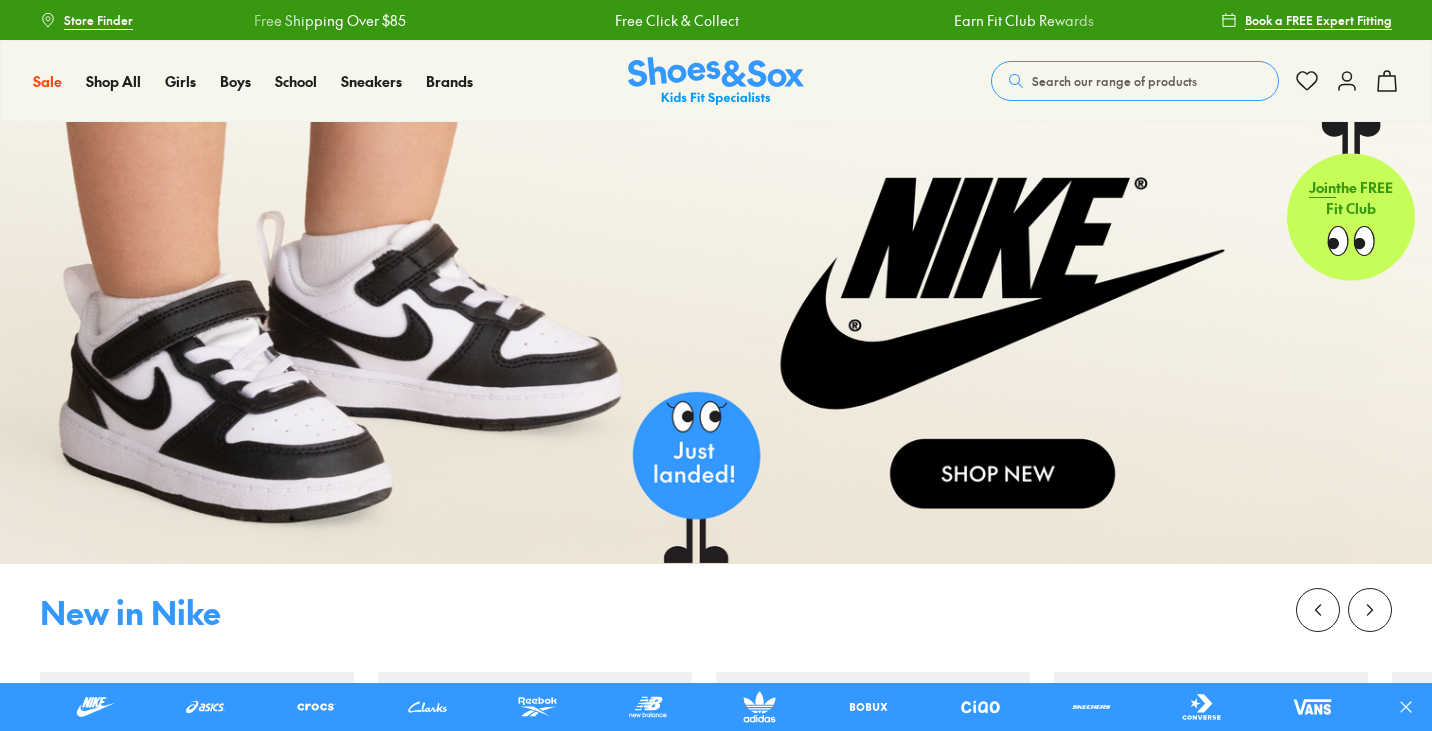 scroll, scrollTop: 0, scrollLeft: 0, axis: both 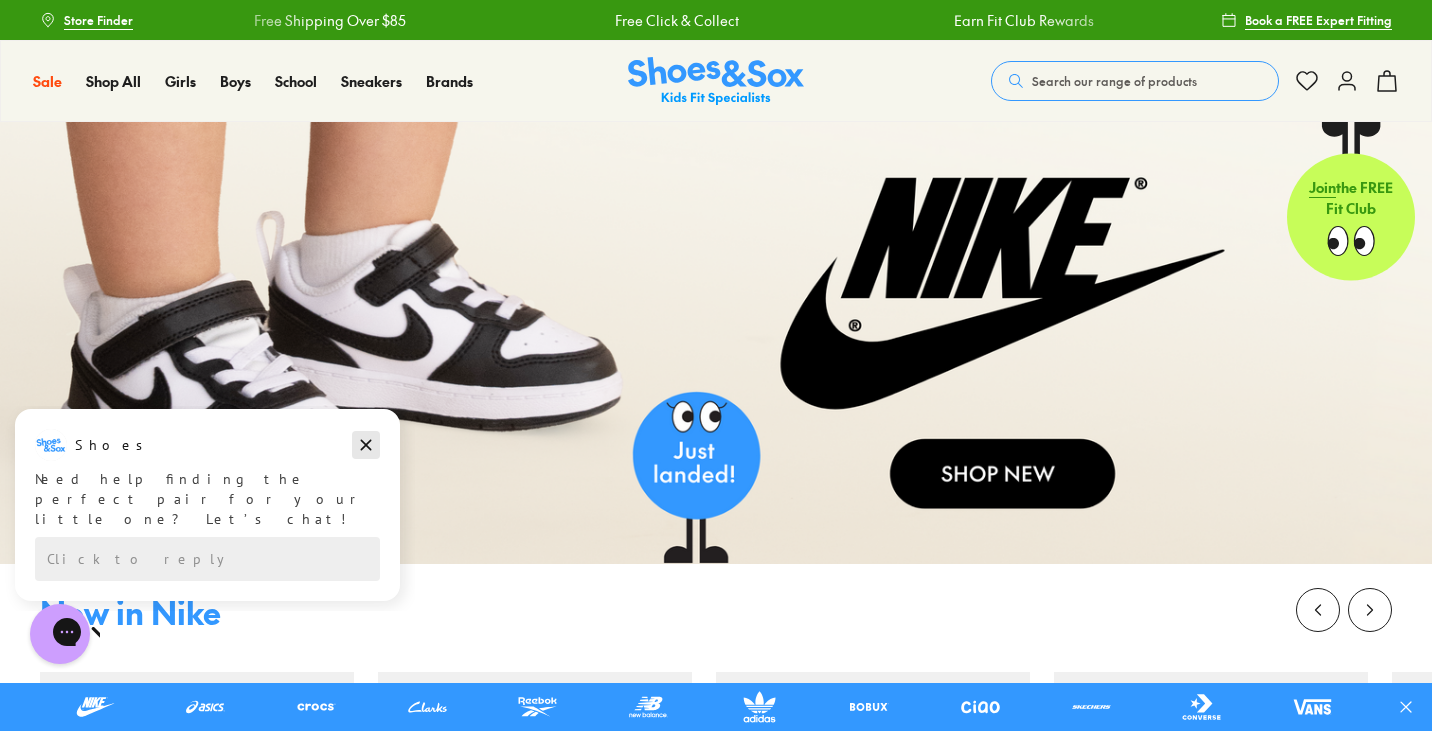 click 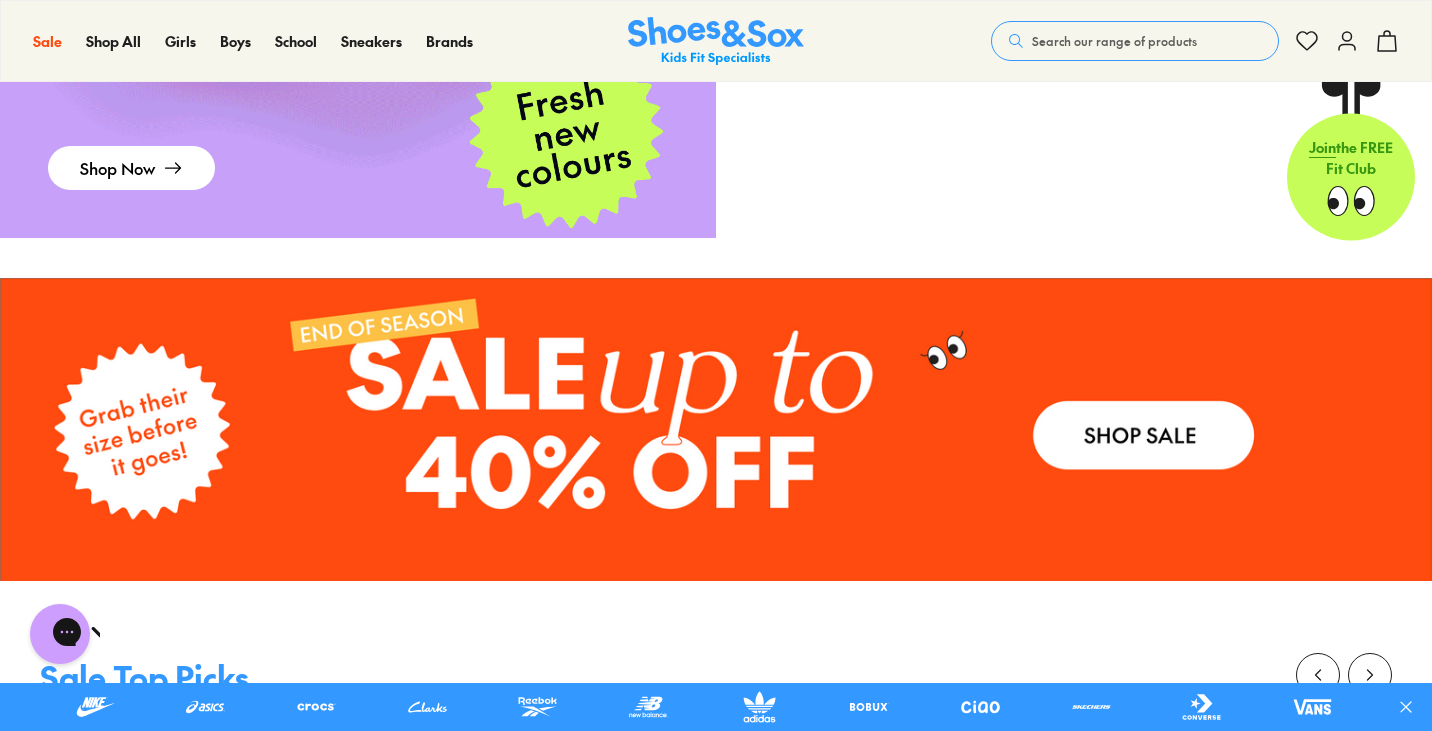 scroll, scrollTop: 2520, scrollLeft: 0, axis: vertical 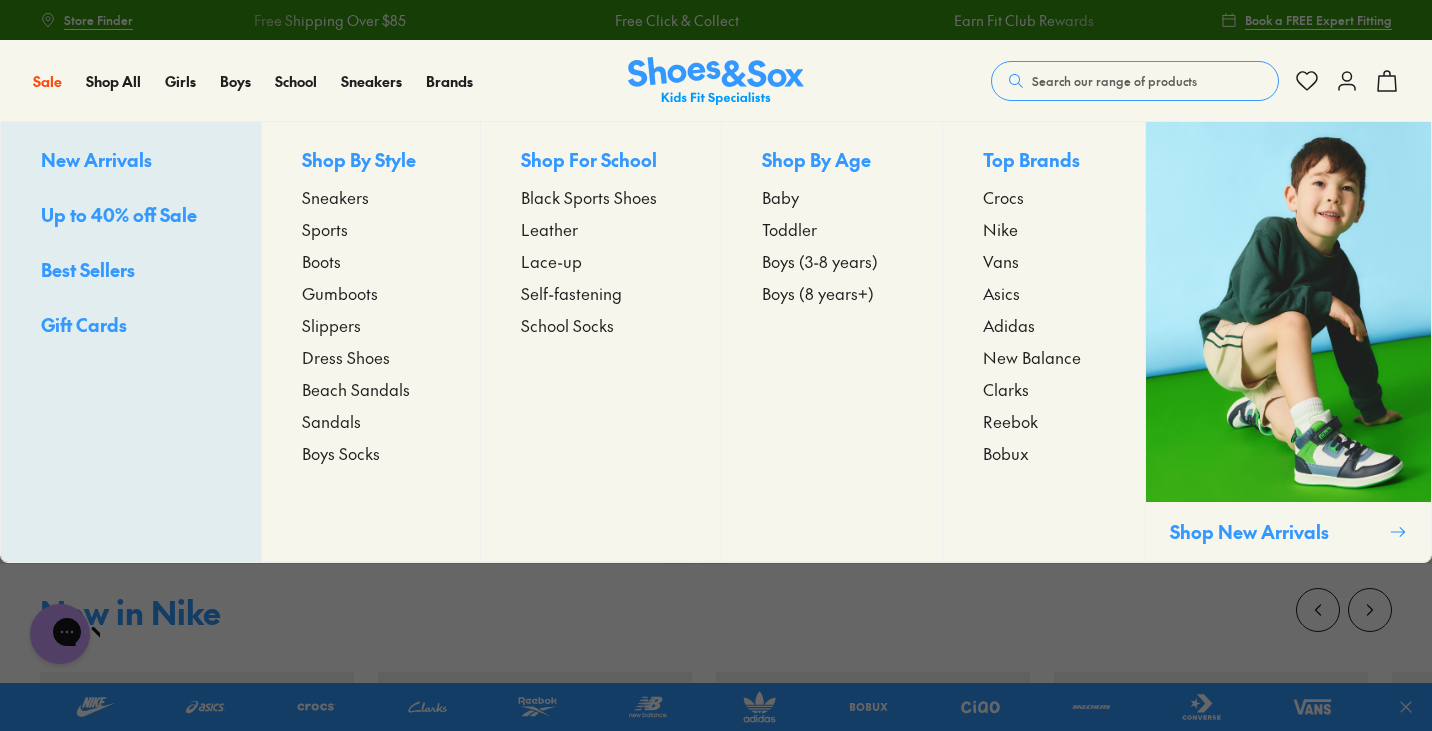 click on "Toddler" at bounding box center (789, 229) 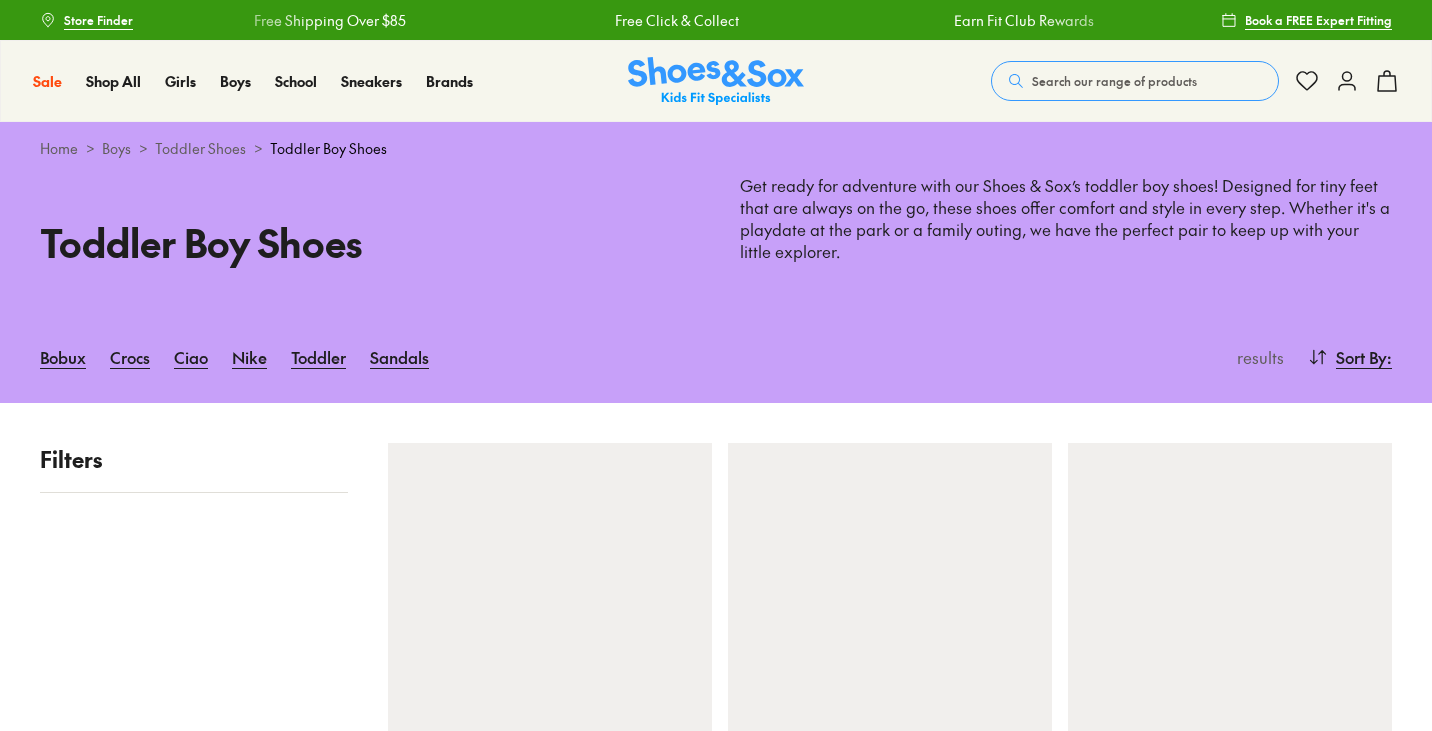 scroll, scrollTop: 0, scrollLeft: 0, axis: both 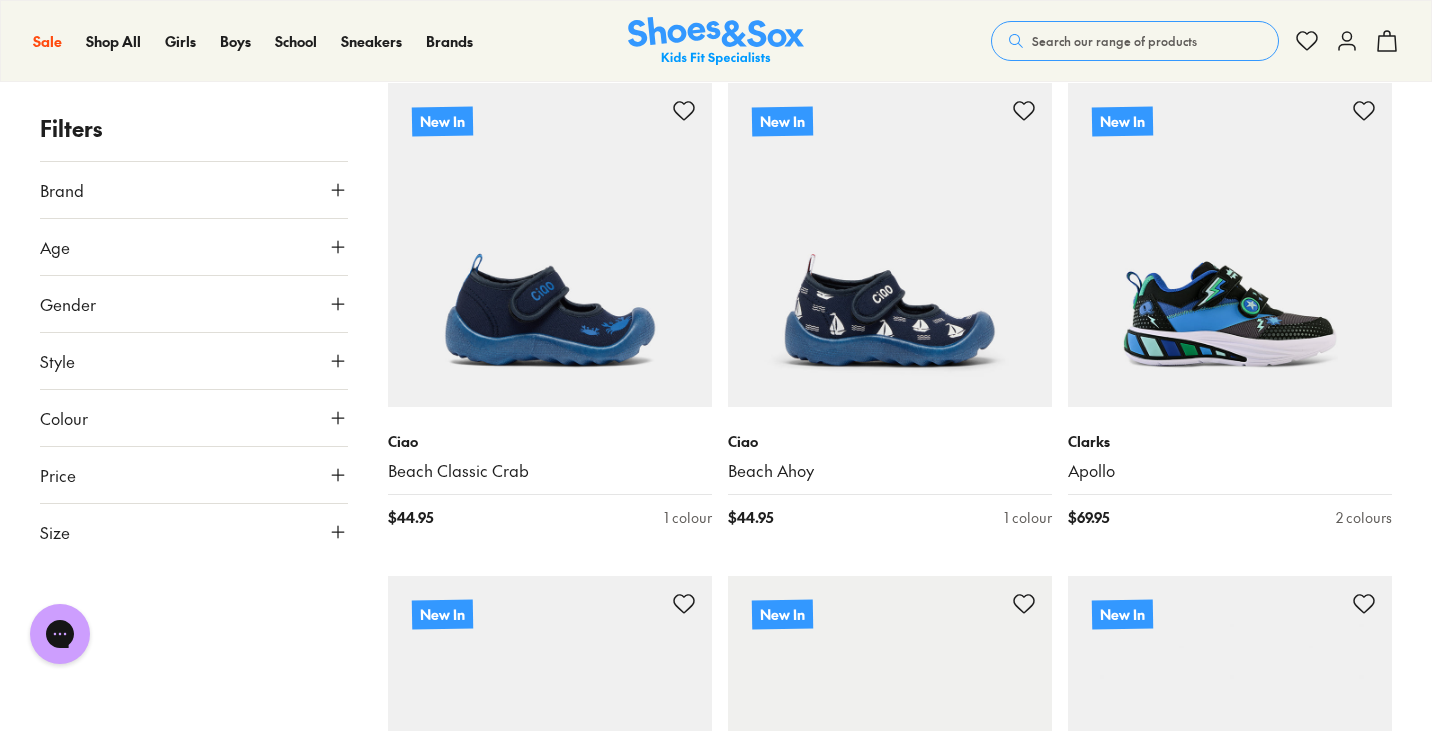 click on "Style" at bounding box center [194, 361] 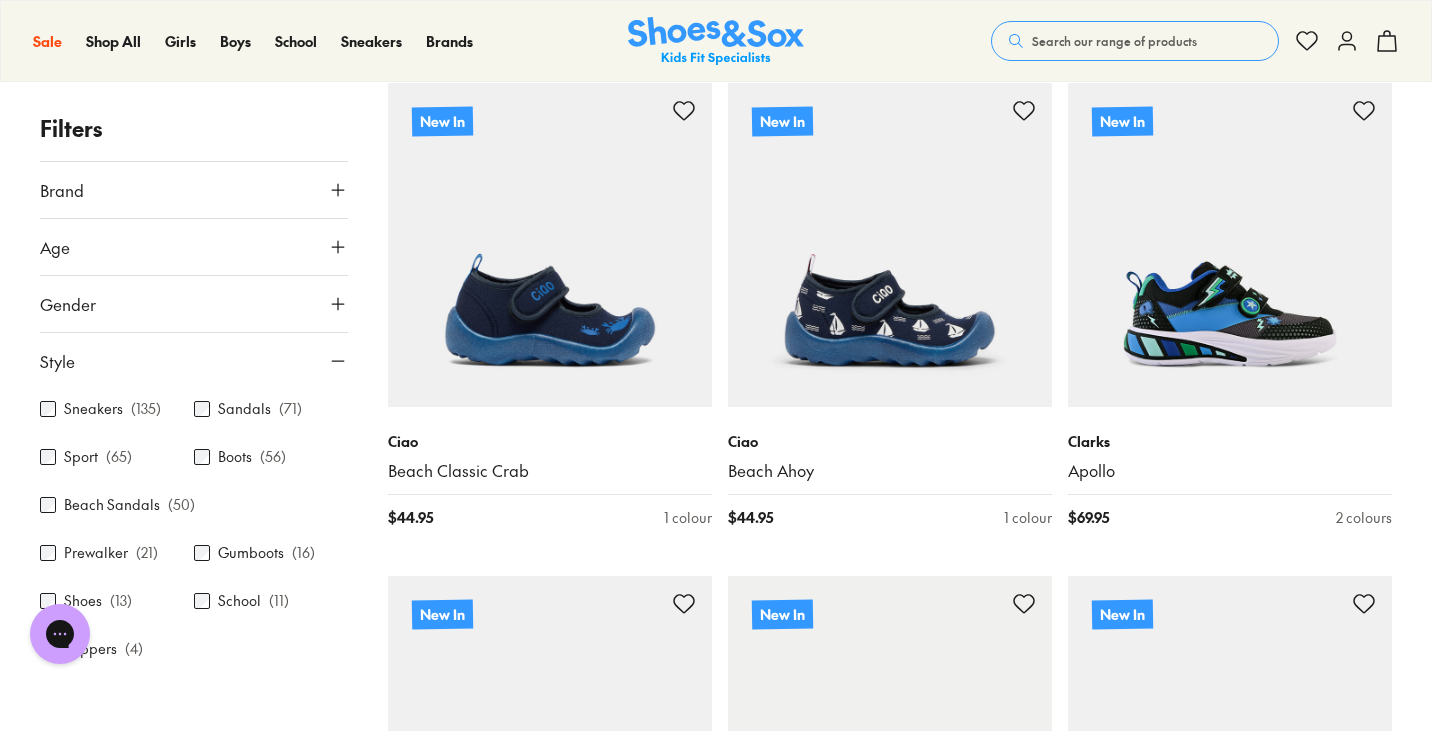 click on "Sandals" at bounding box center [244, 409] 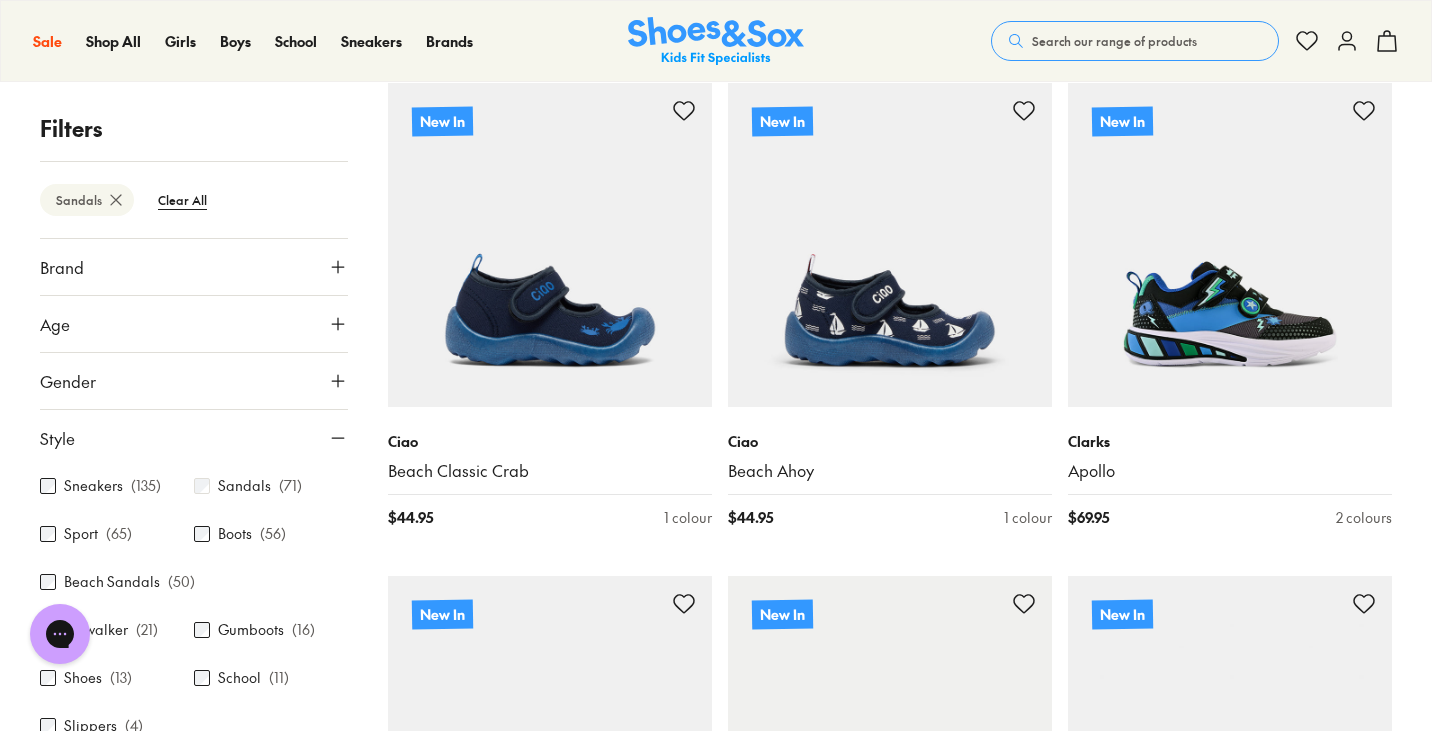 scroll, scrollTop: 62, scrollLeft: 0, axis: vertical 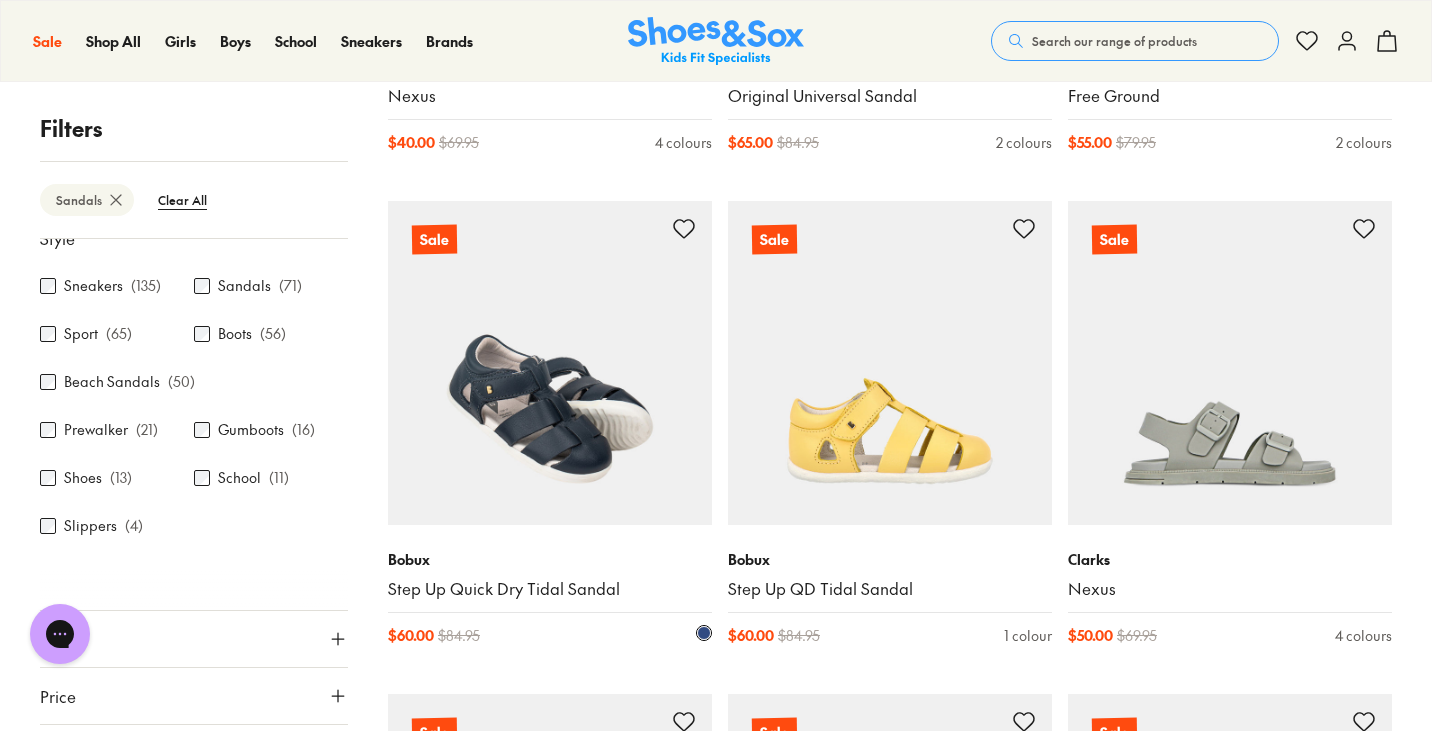 click at bounding box center (550, 363) 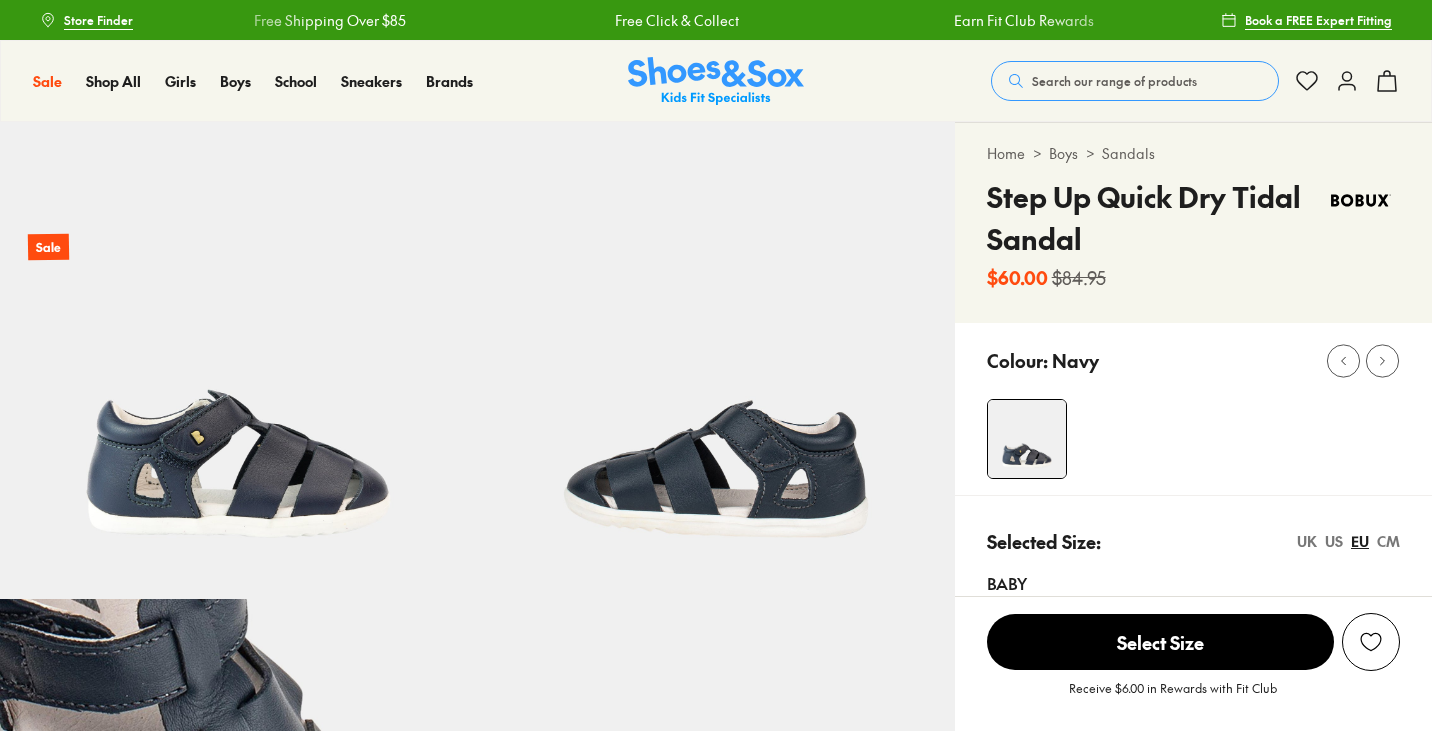 scroll, scrollTop: 0, scrollLeft: 0, axis: both 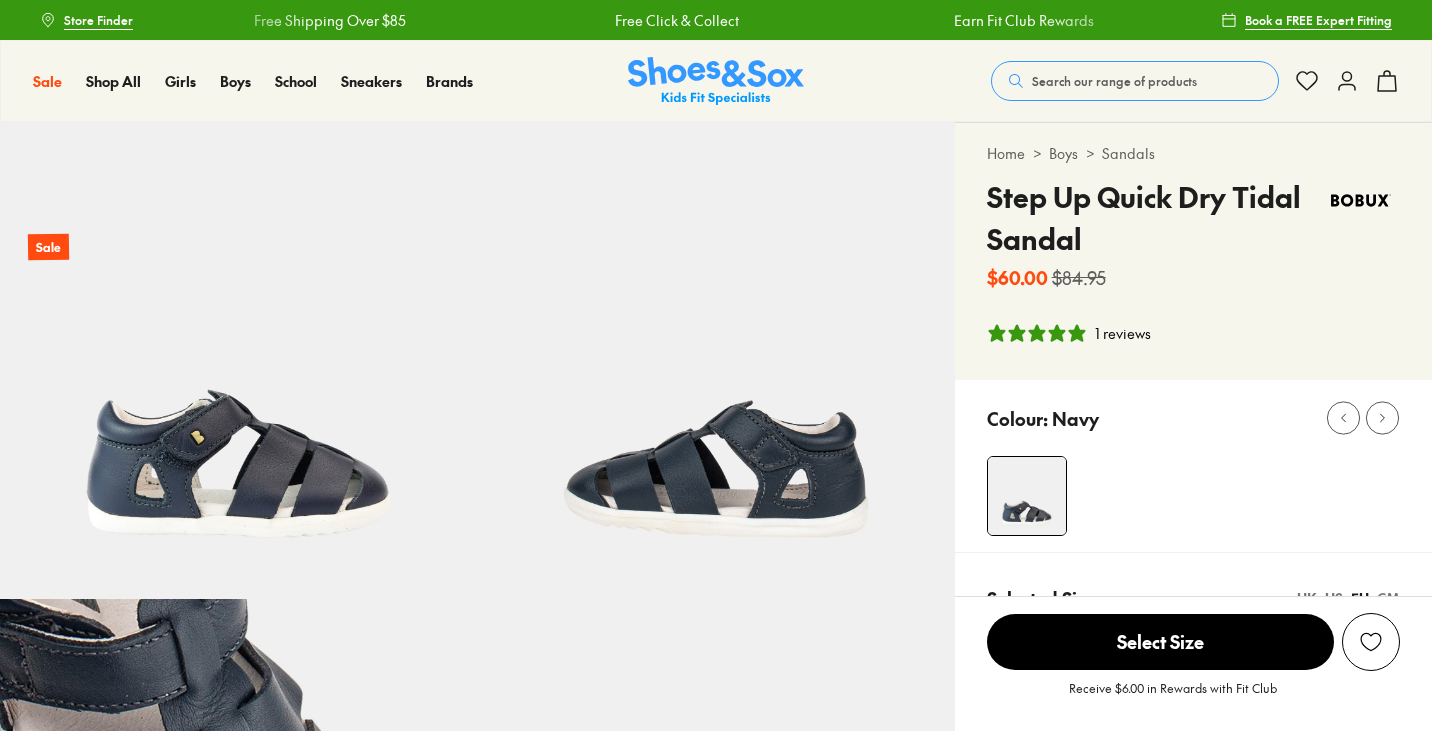 select on "*" 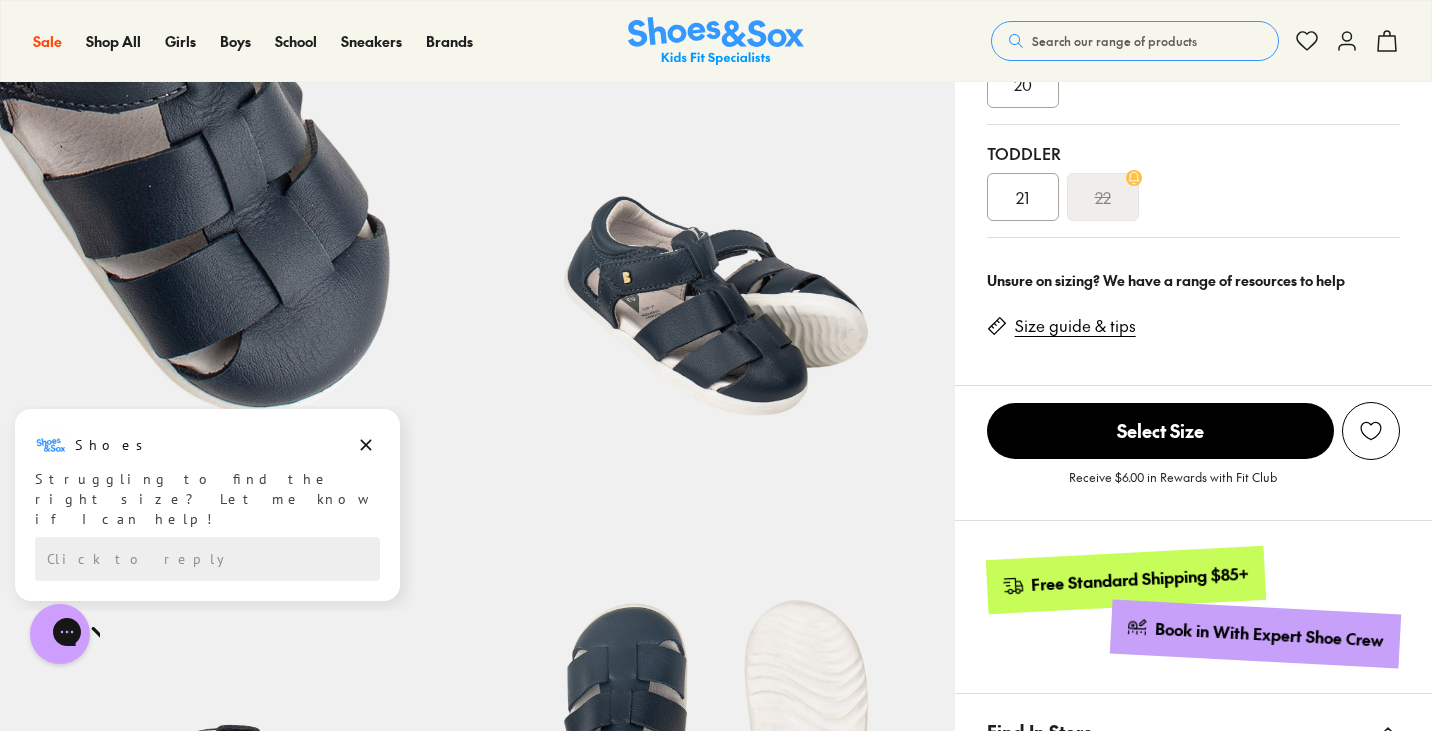 scroll, scrollTop: 680, scrollLeft: 0, axis: vertical 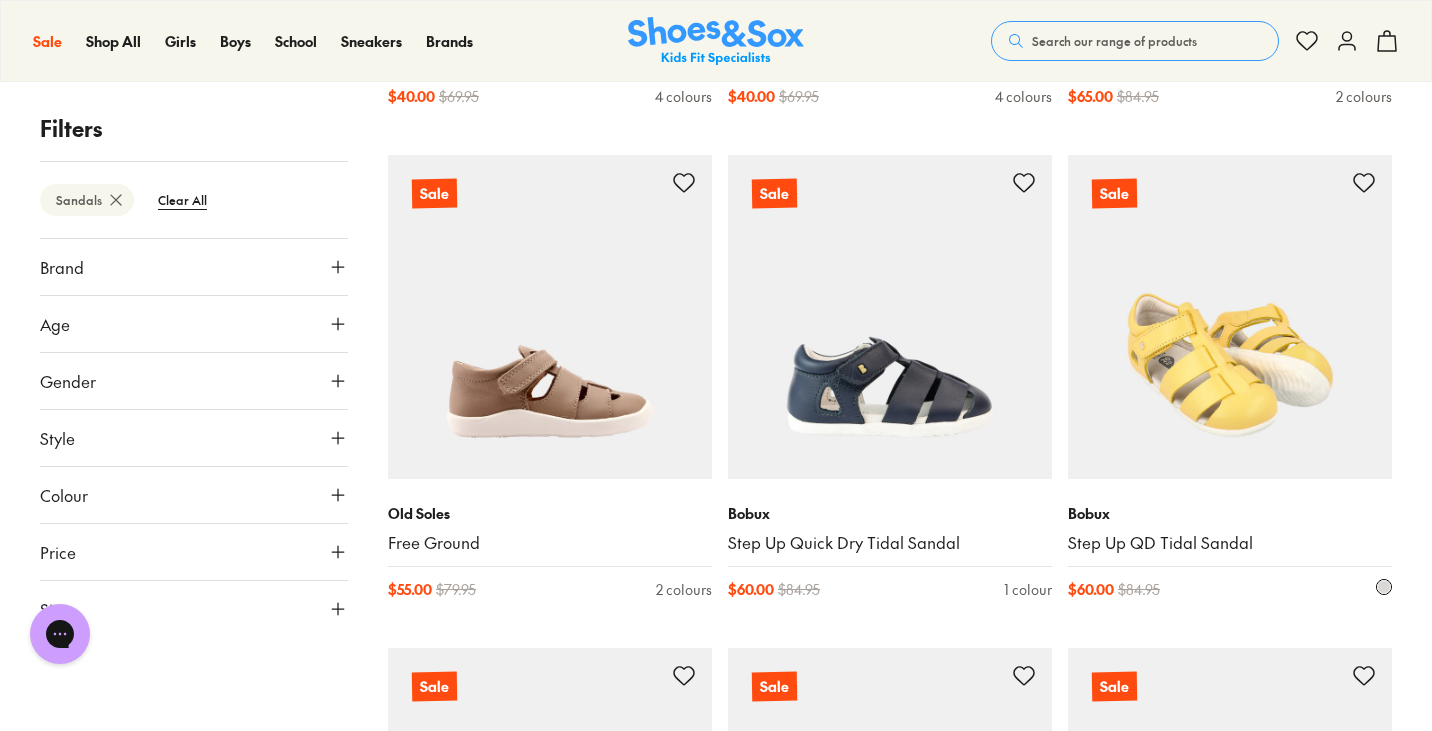 click at bounding box center (1230, 317) 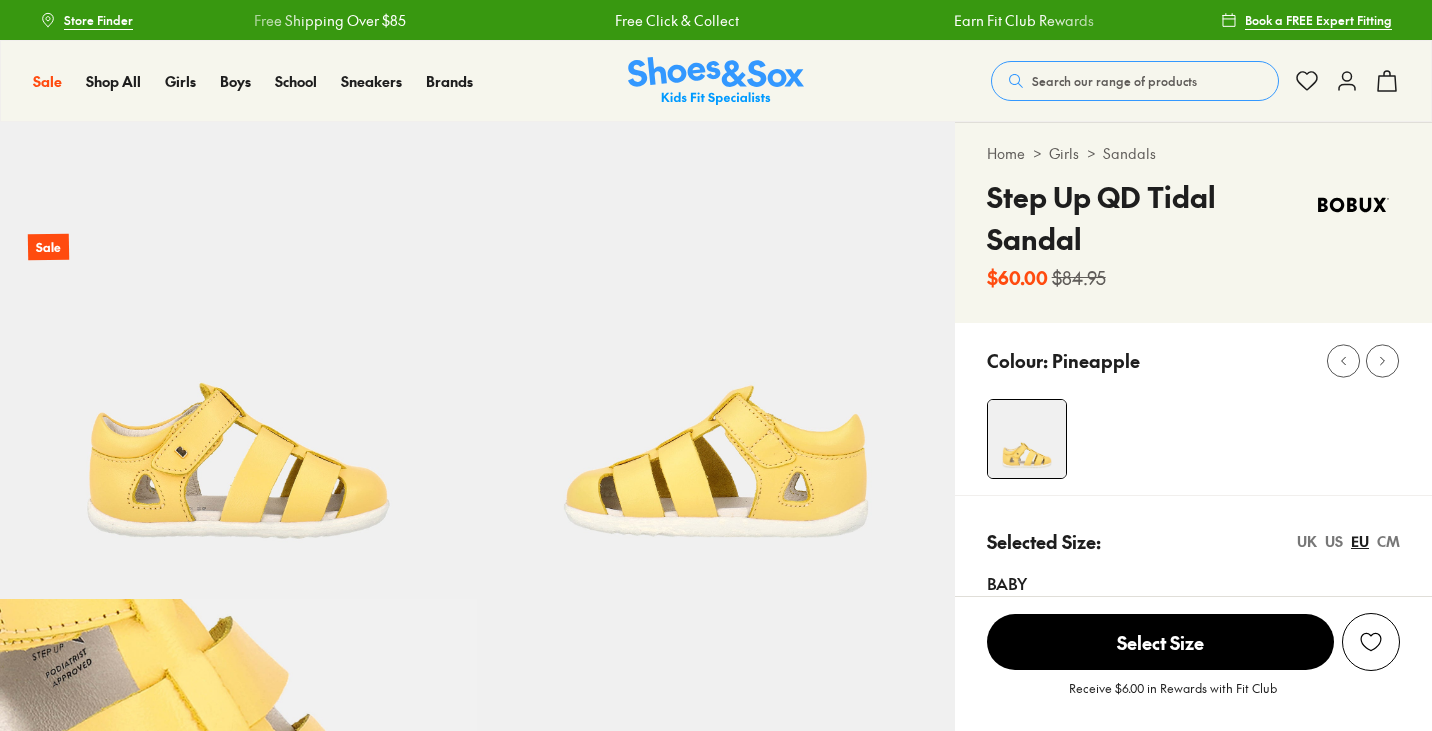scroll, scrollTop: 0, scrollLeft: 0, axis: both 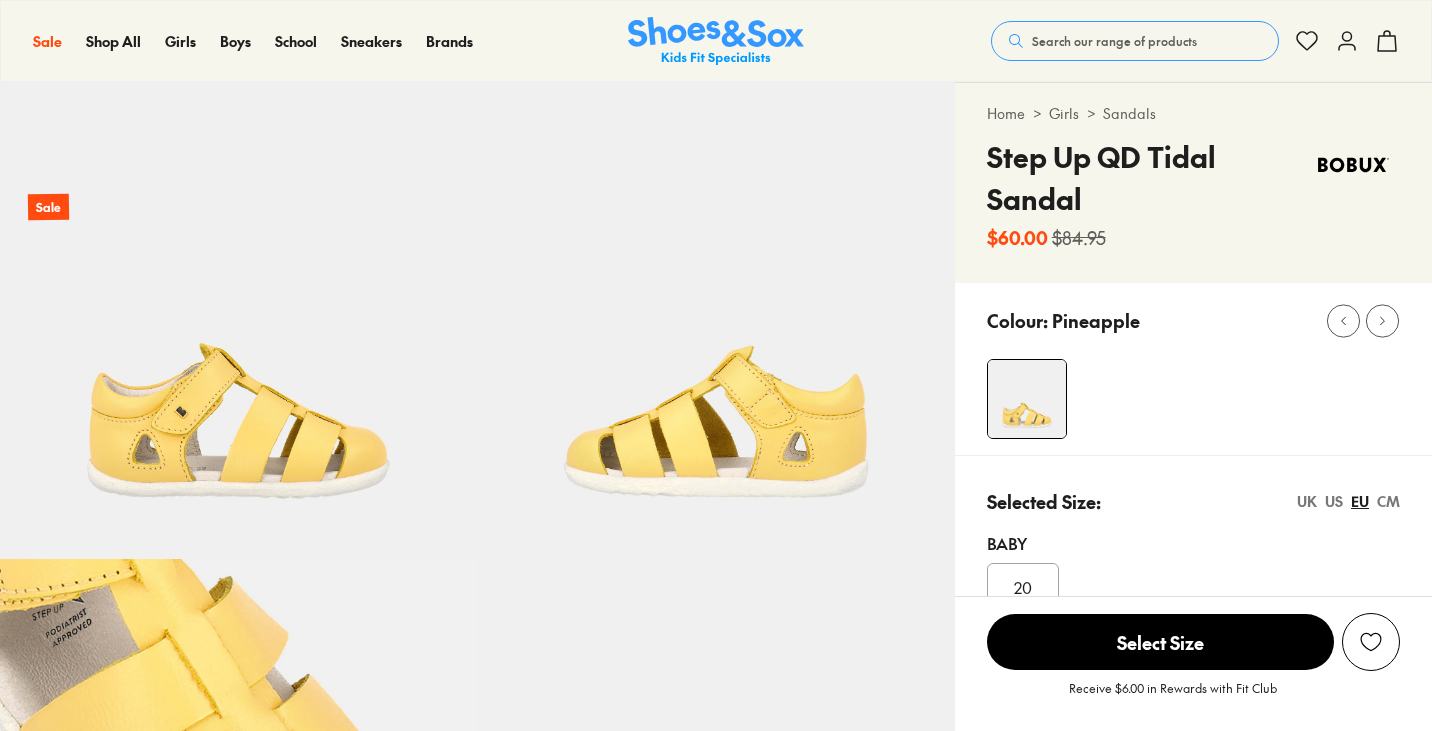 select on "*" 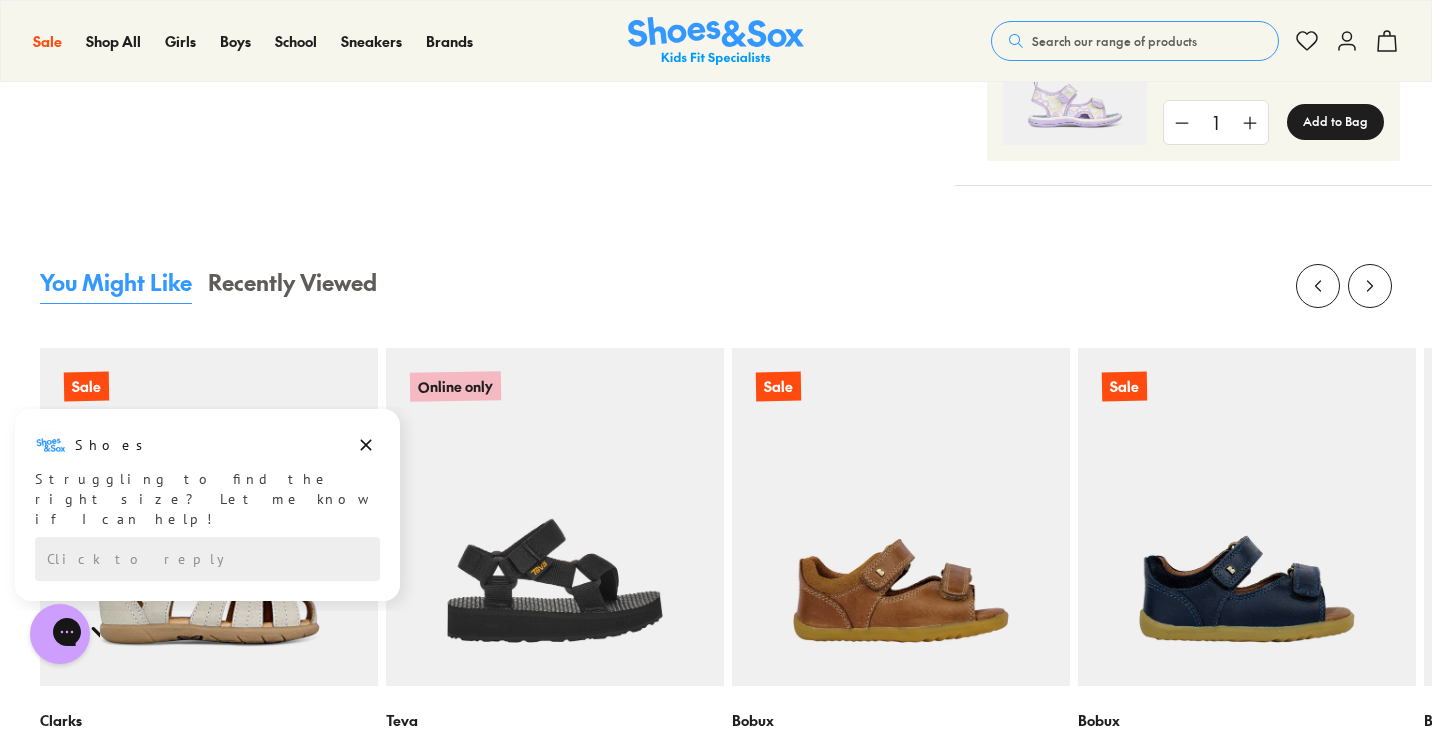 scroll, scrollTop: 1800, scrollLeft: 0, axis: vertical 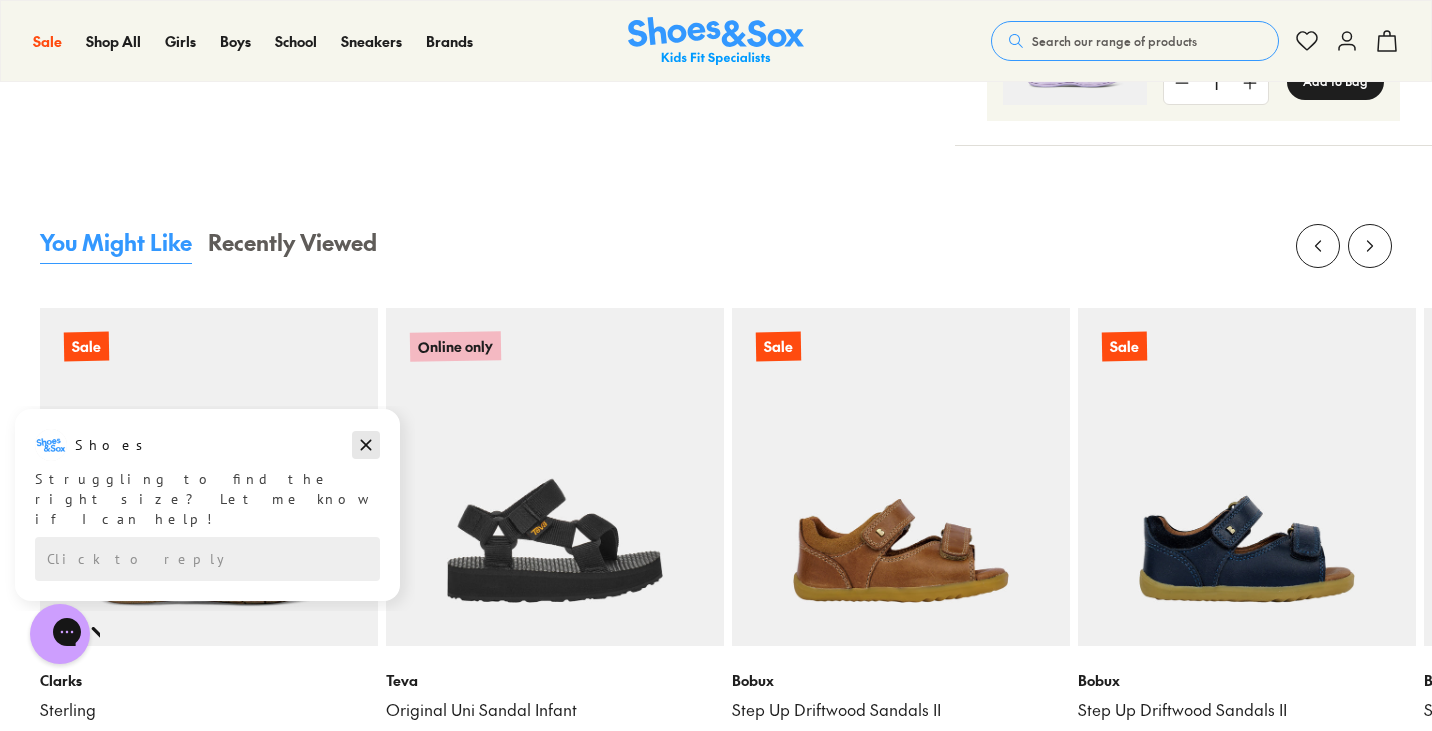 click 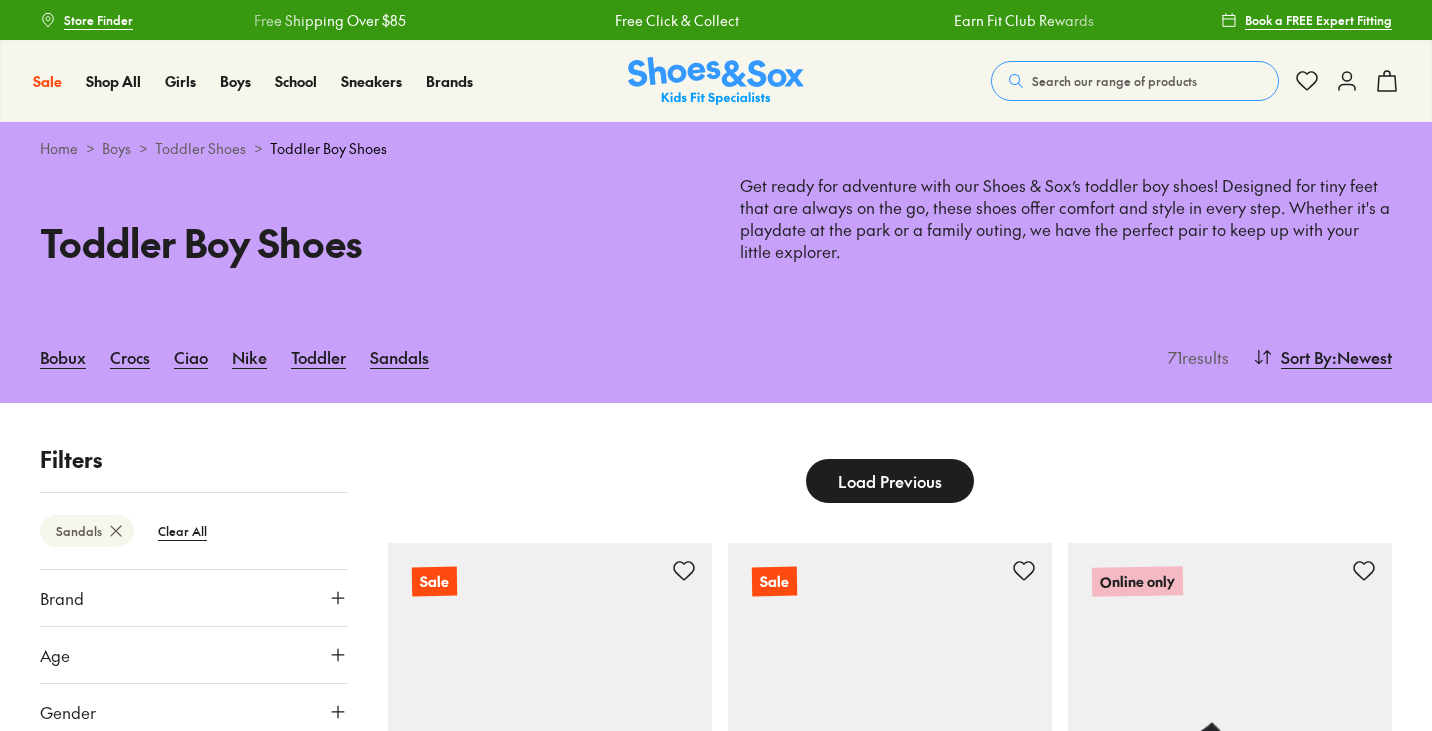 type on "***" 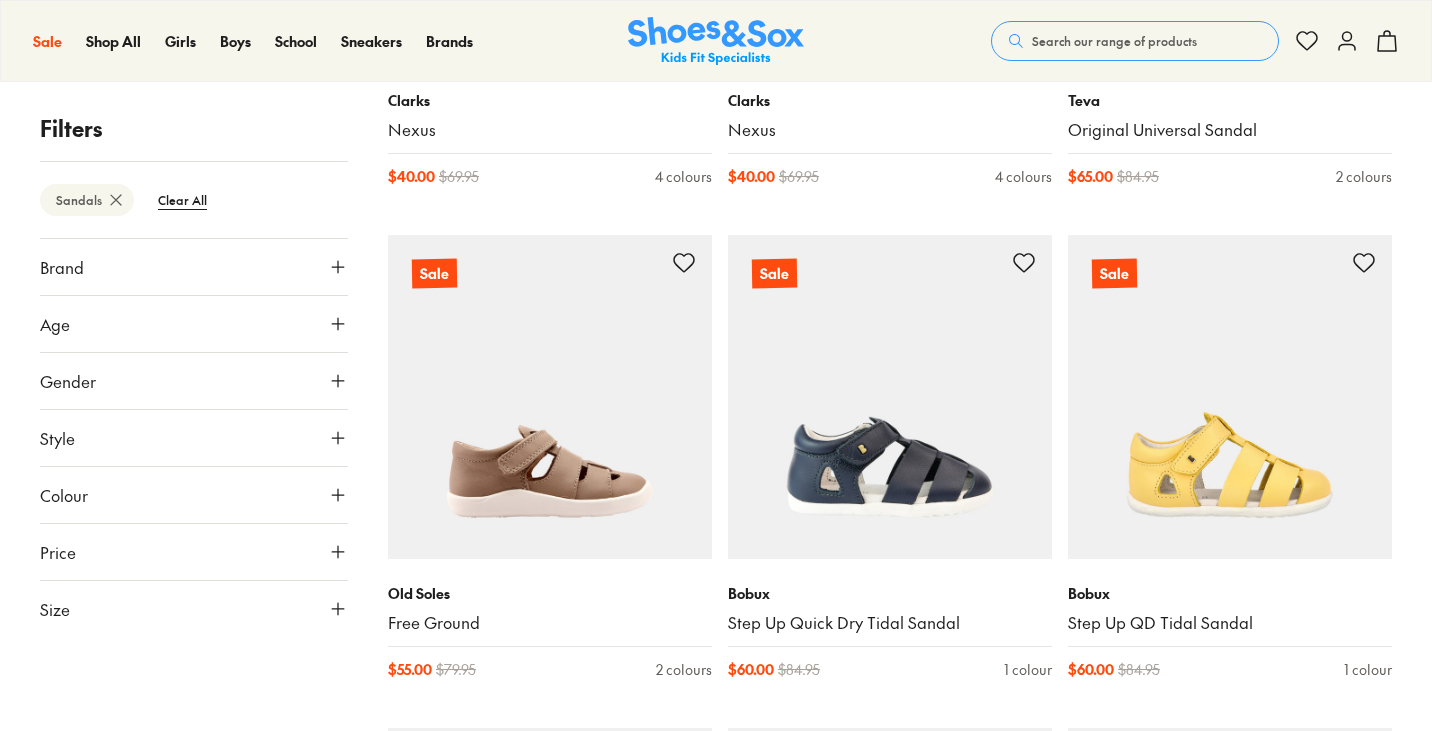 scroll, scrollTop: 0, scrollLeft: 0, axis: both 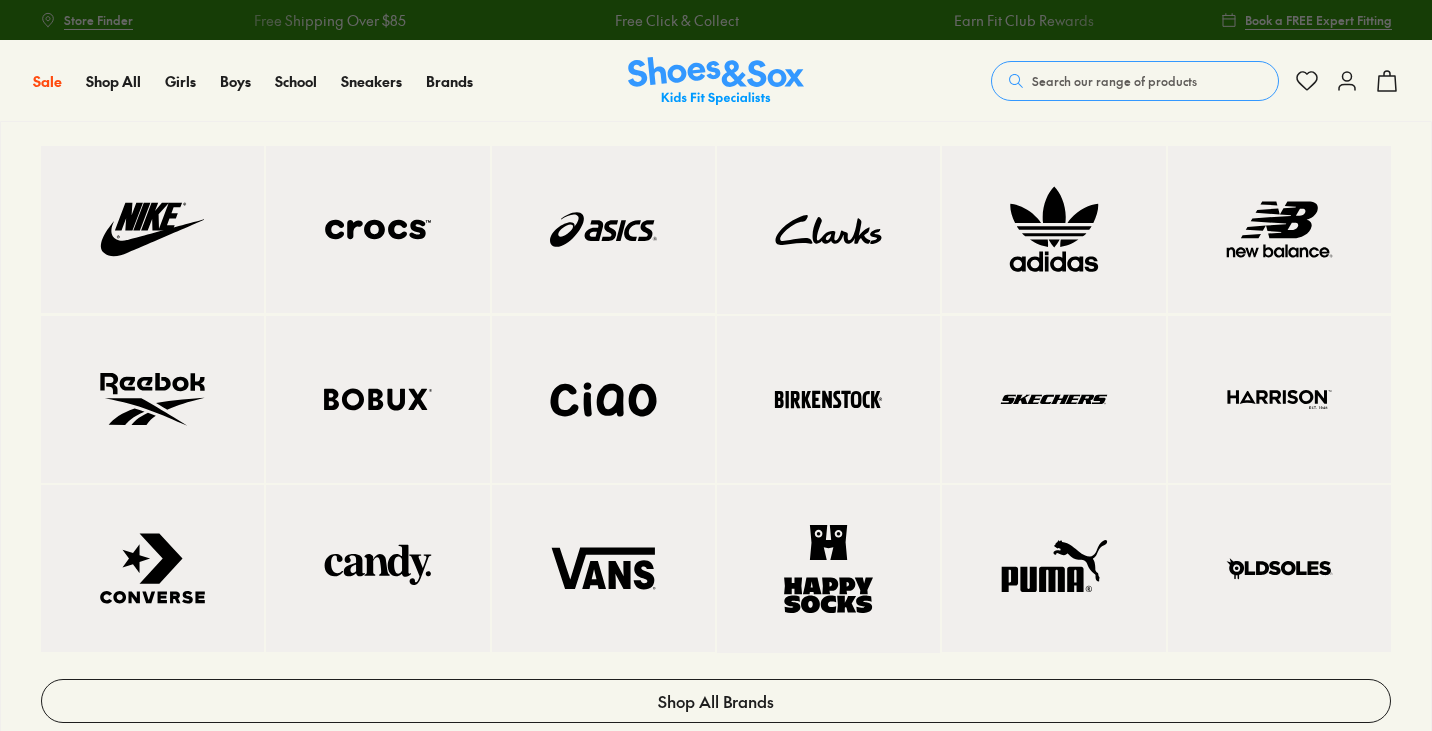 click at bounding box center (377, 399) 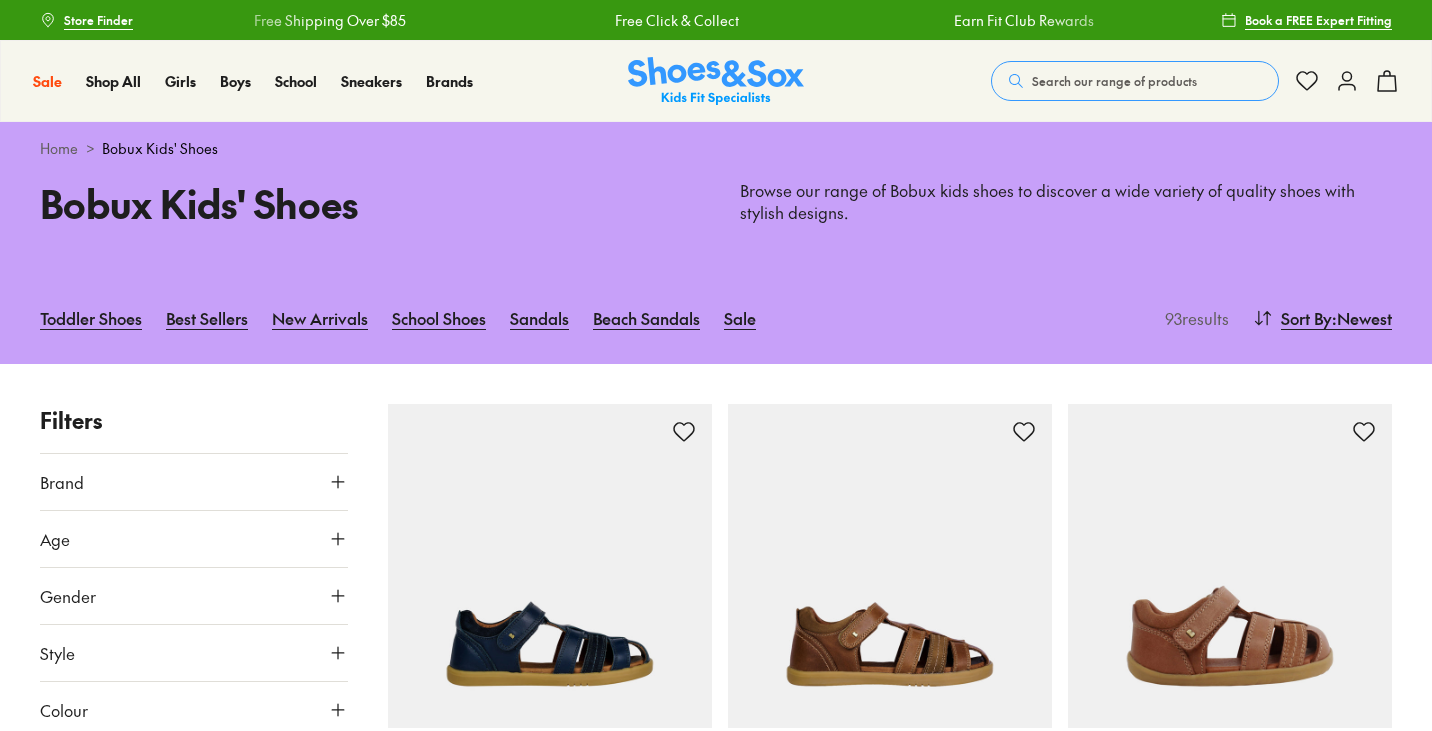 scroll, scrollTop: 0, scrollLeft: 0, axis: both 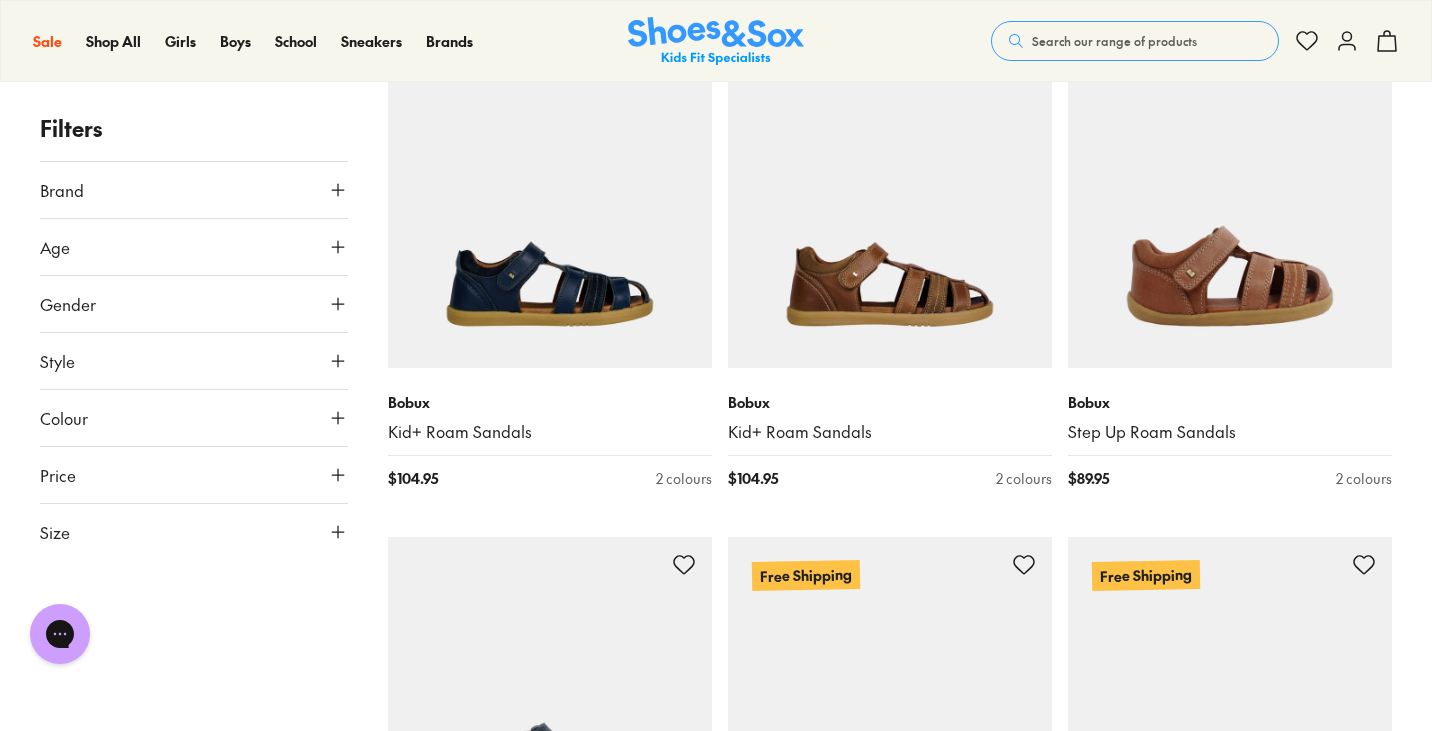 click on "Style" at bounding box center (194, 361) 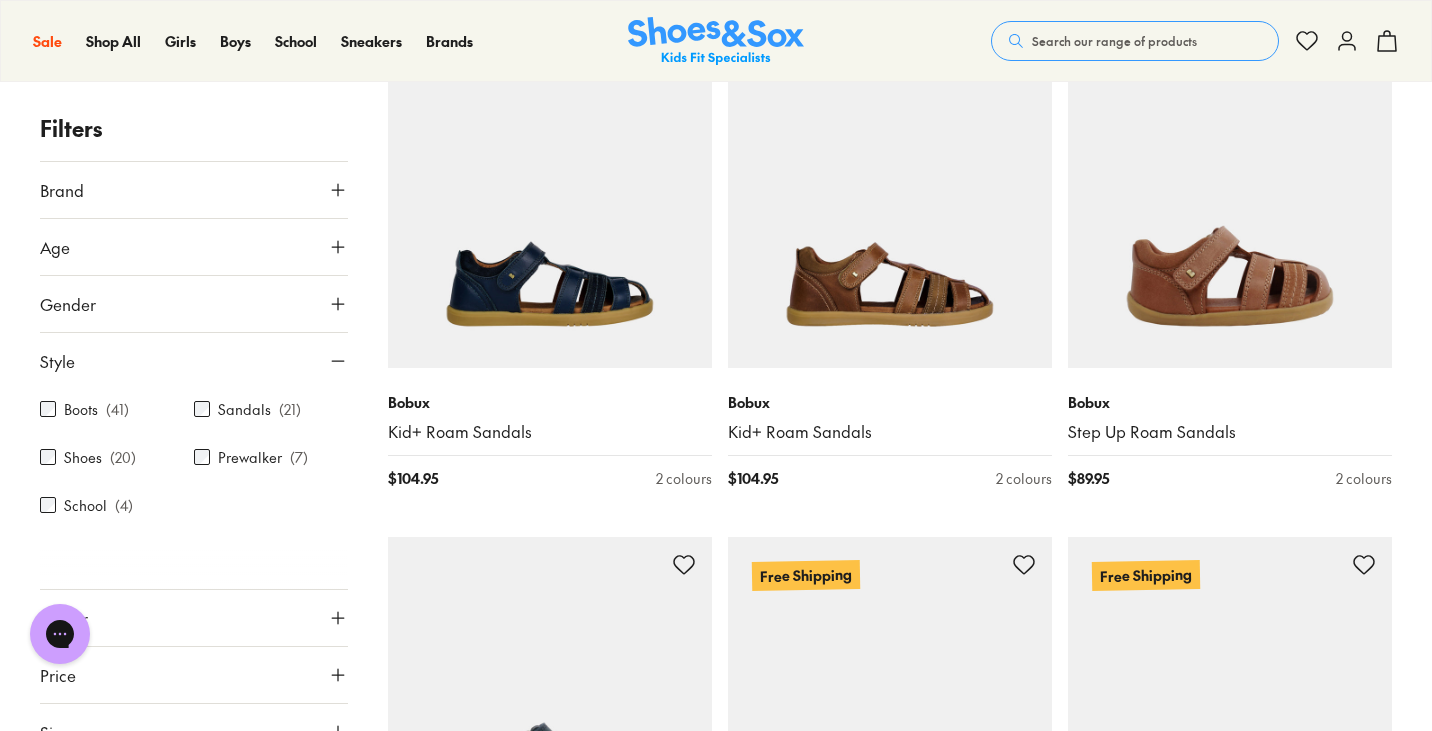click on "Sandals" at bounding box center (244, 409) 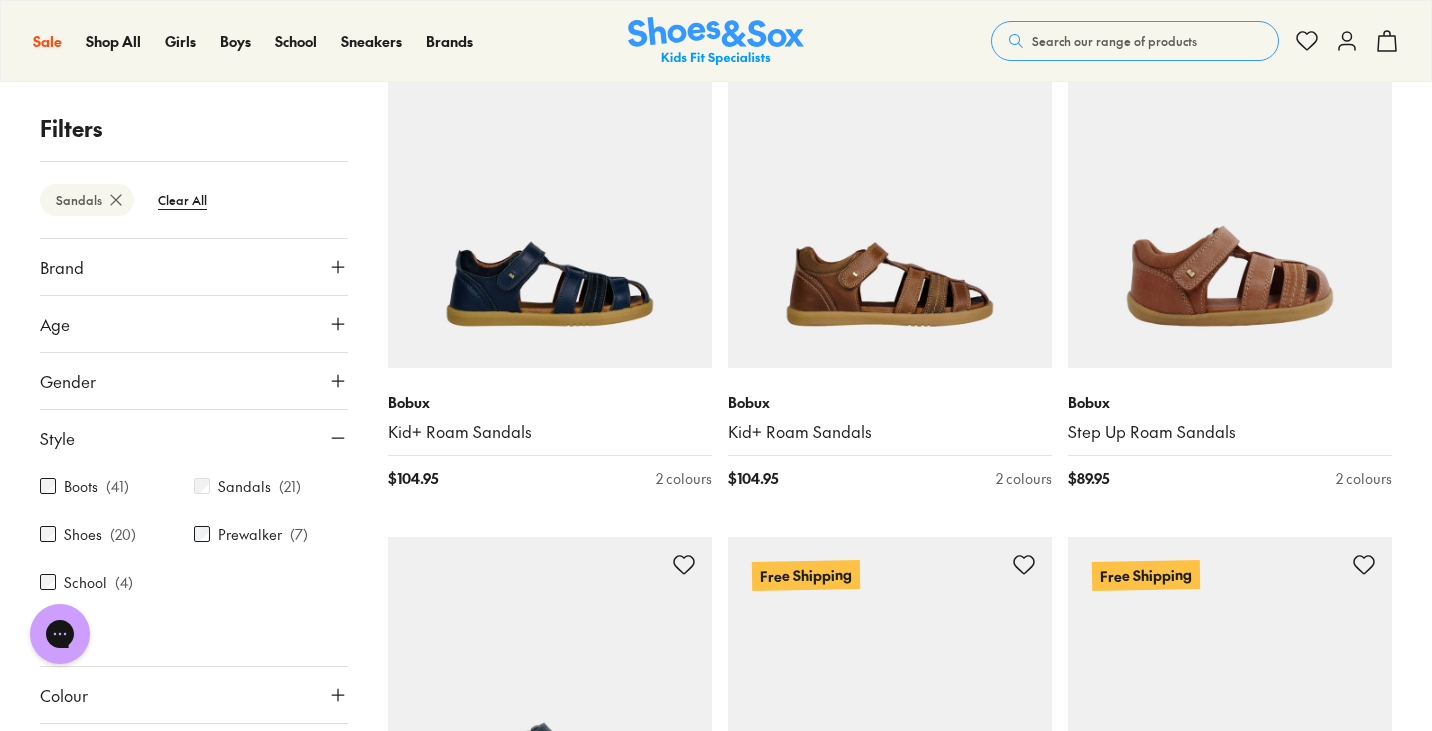 scroll, scrollTop: 64, scrollLeft: 0, axis: vertical 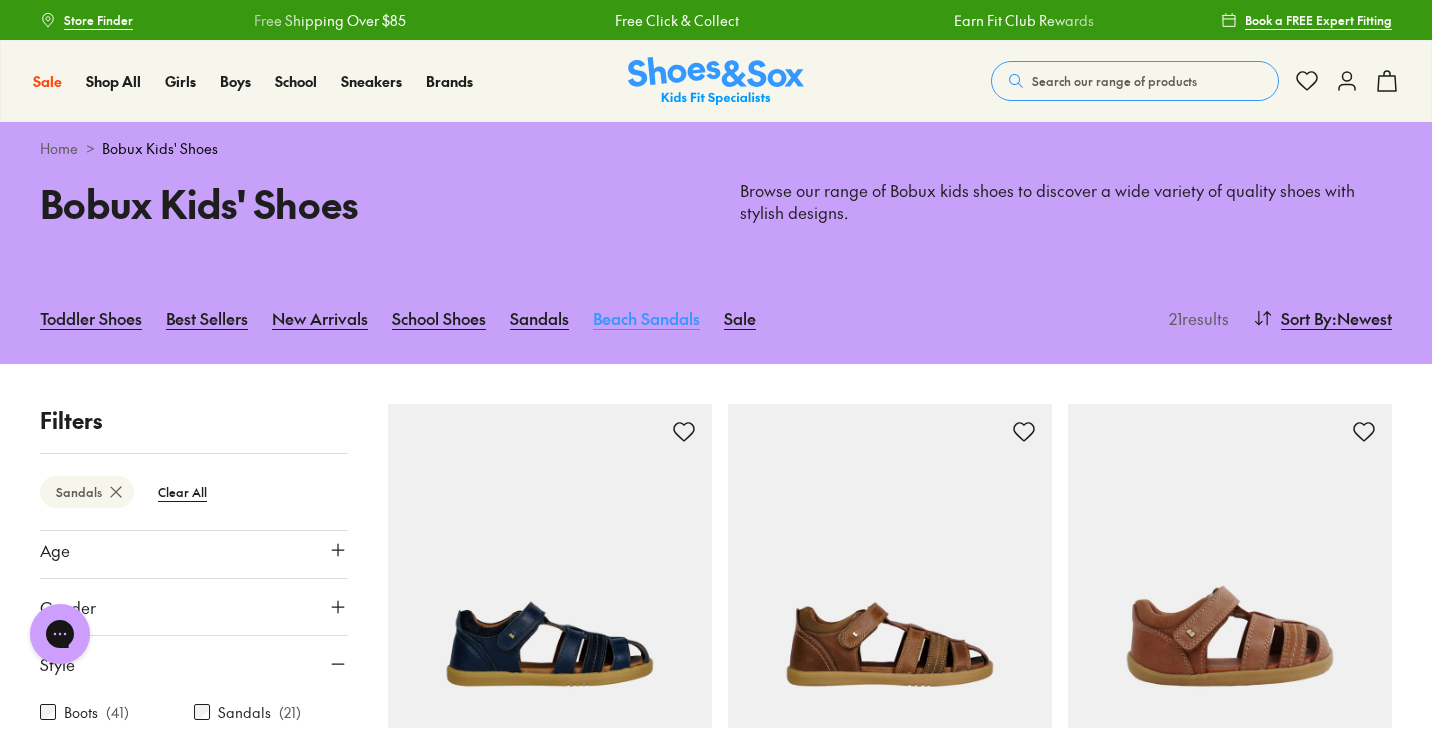 click on "Beach Sandals" at bounding box center (646, 318) 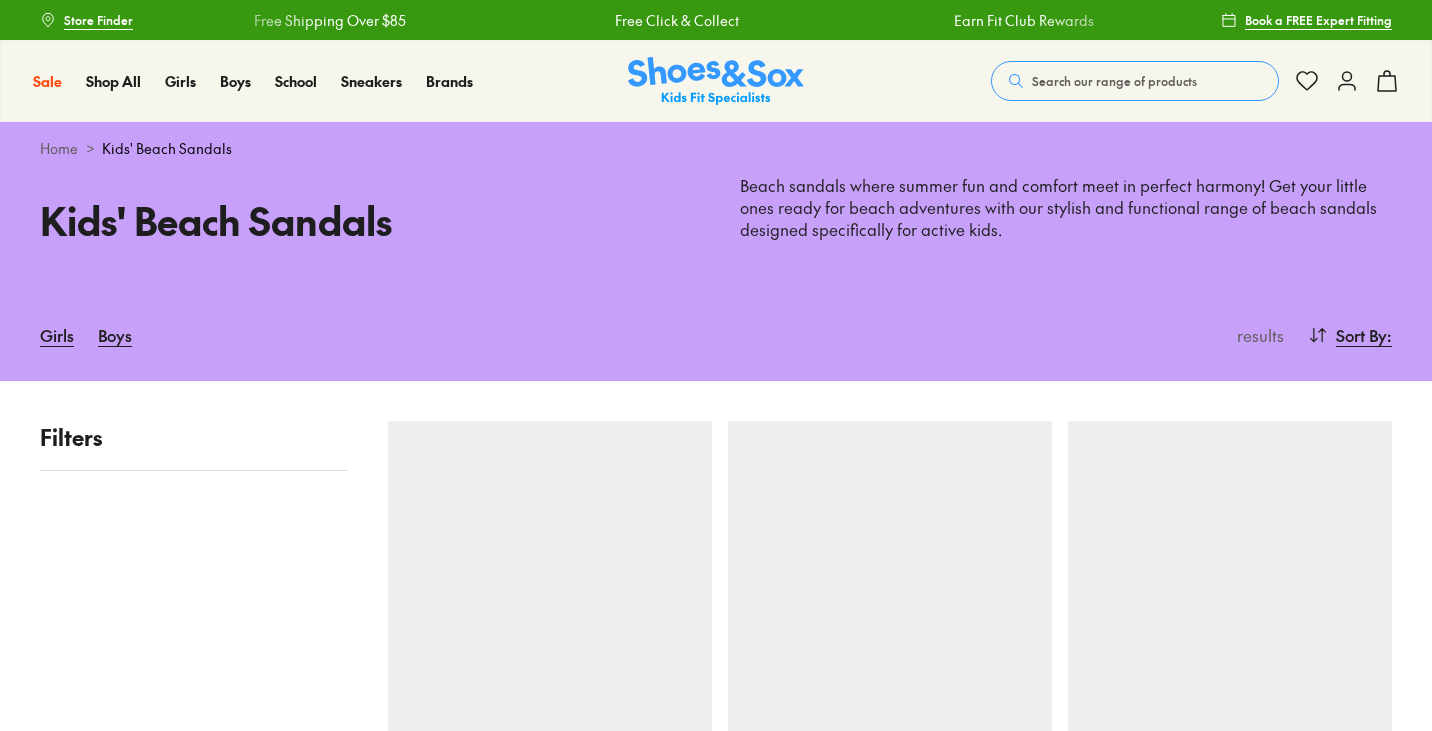 scroll, scrollTop: 0, scrollLeft: 0, axis: both 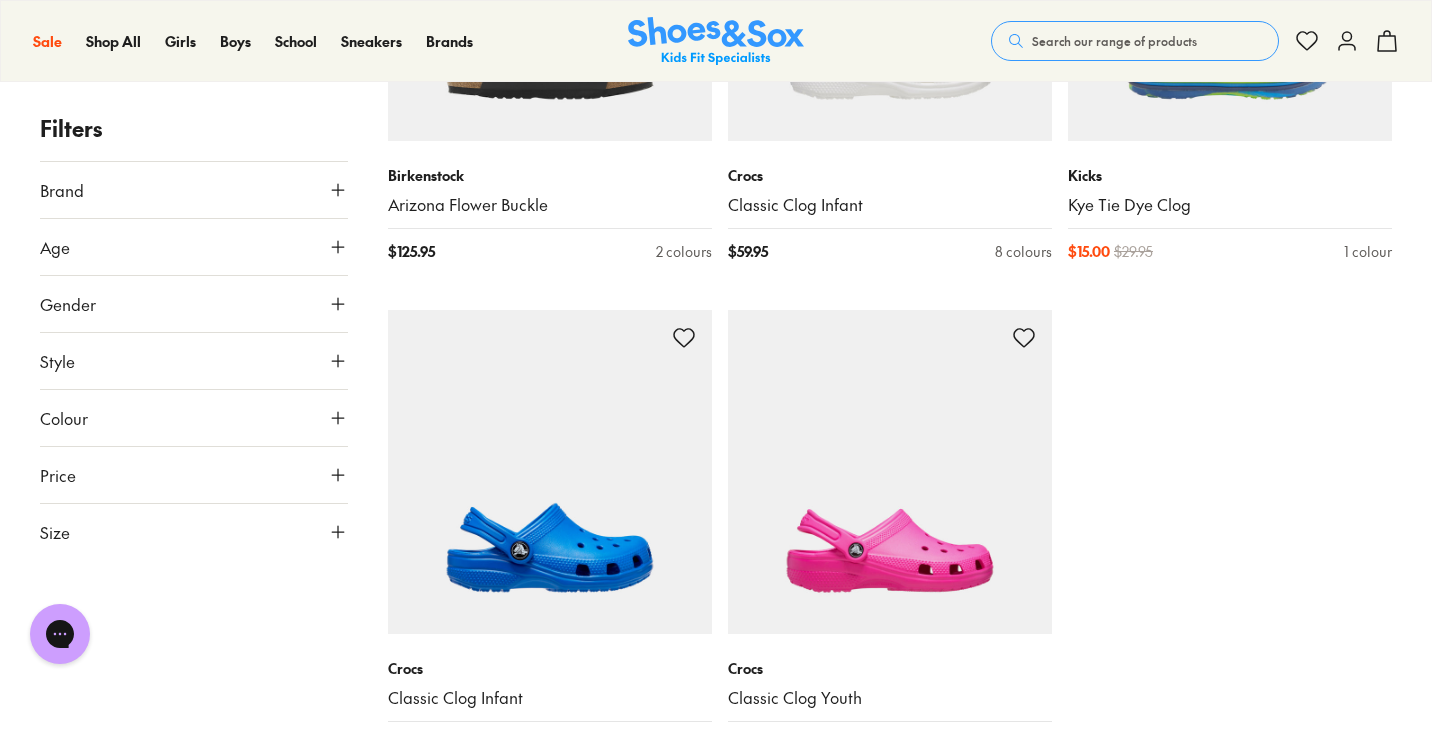 type on "***" 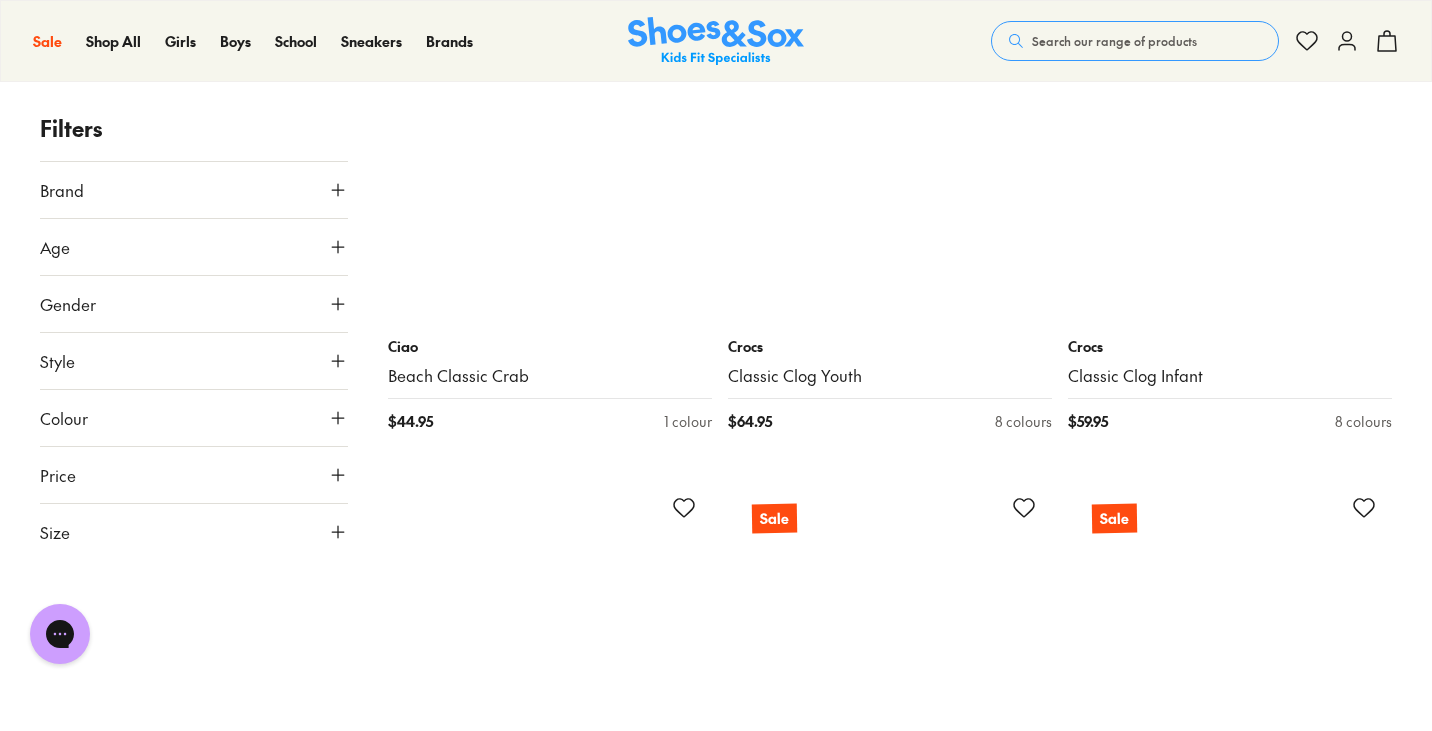 scroll, scrollTop: 8440, scrollLeft: 0, axis: vertical 